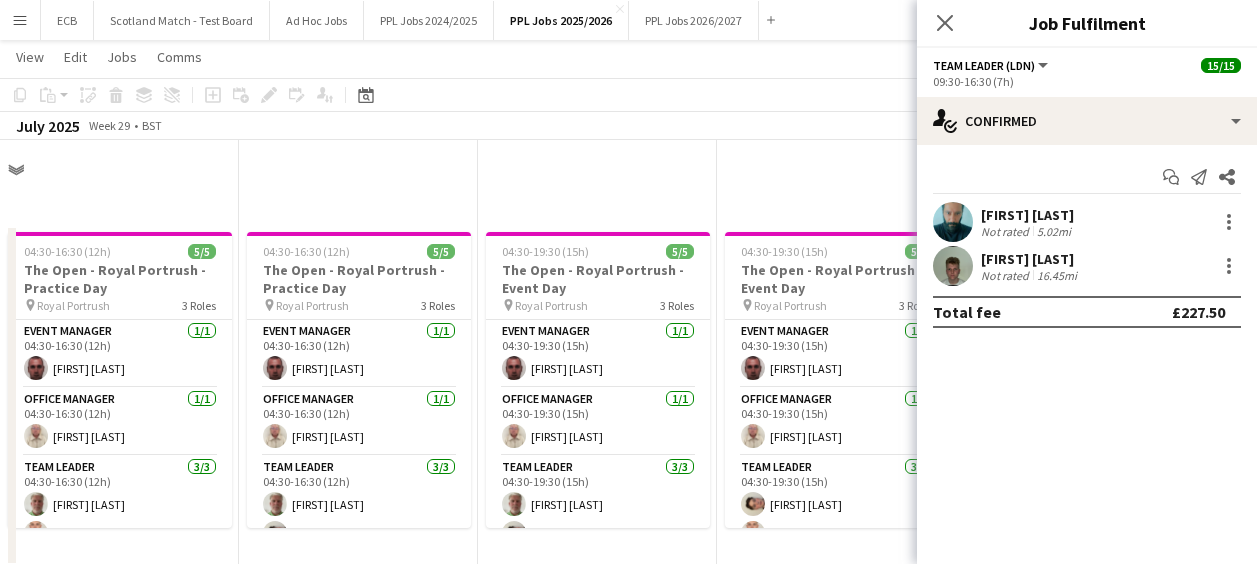 scroll, scrollTop: 1112, scrollLeft: 0, axis: vertical 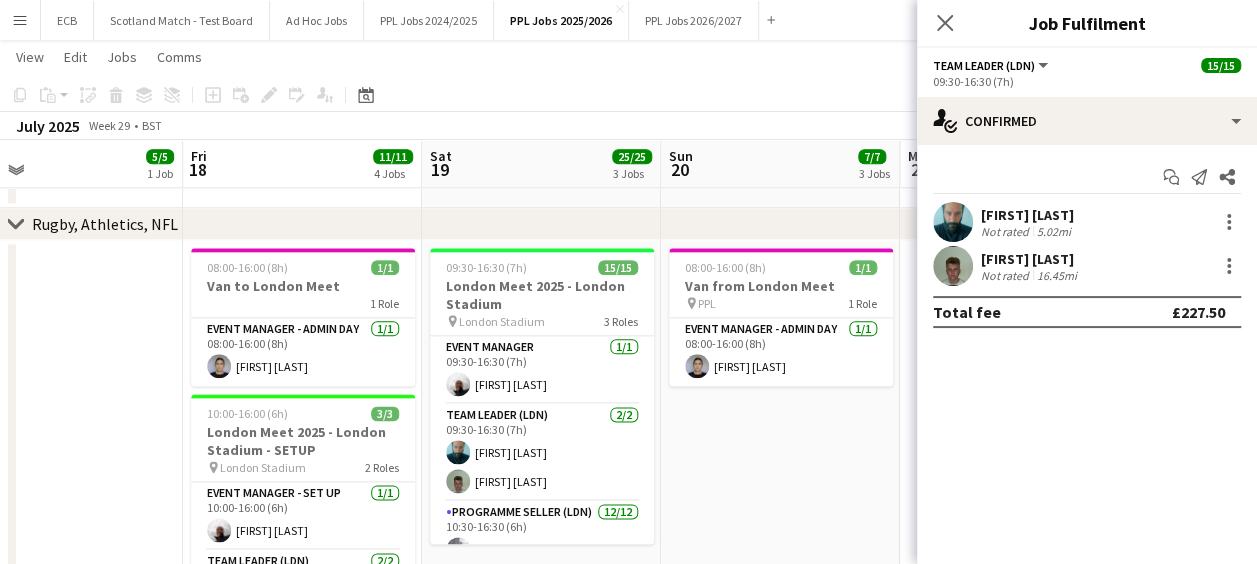 click on "08:00-16:00 (8h)    1/1   Van from [CITY]
pin
PPL   1 Role   Event Manager - Admin Day   1/1   08:00-16:00 (8h)
[FIRST] [LAST]" at bounding box center (780, 465) 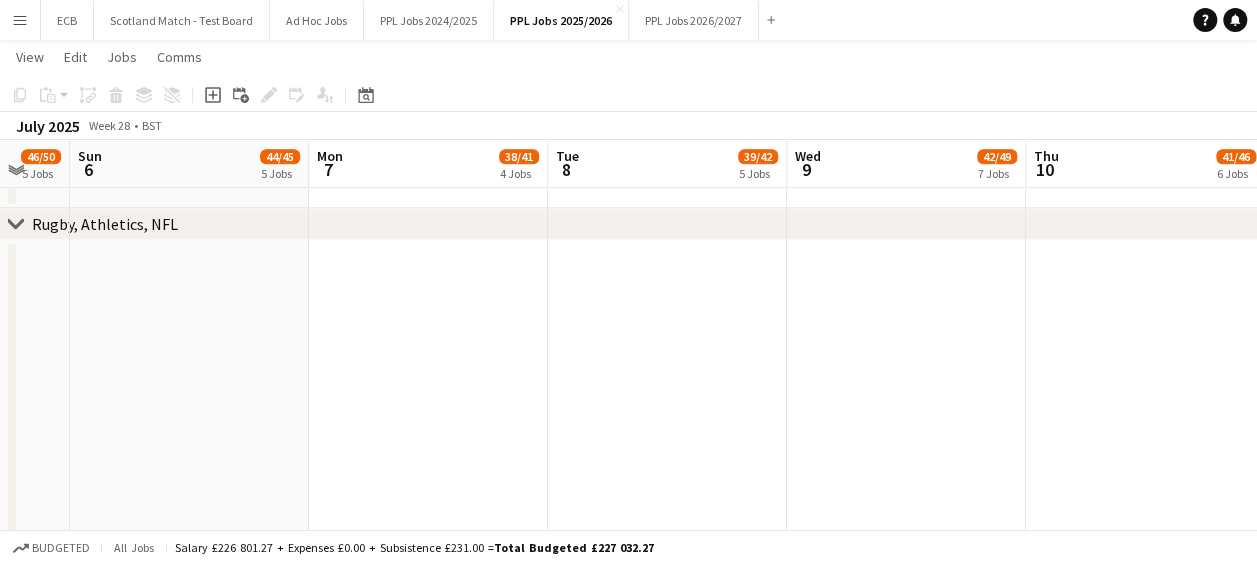scroll, scrollTop: 0, scrollLeft: 632, axis: horizontal 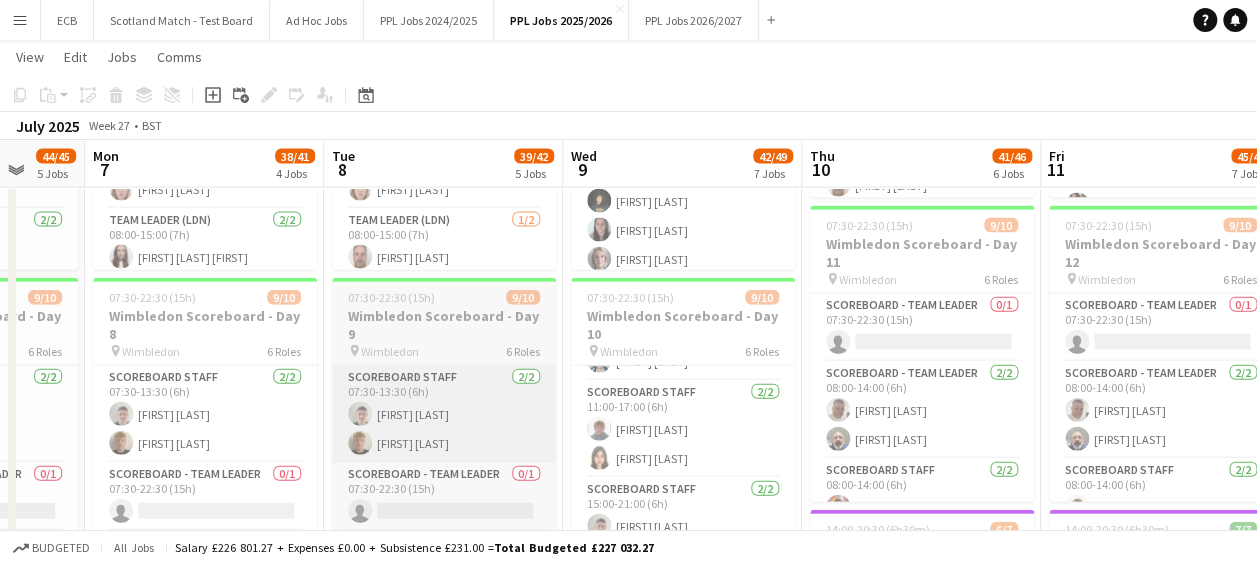 drag, startPoint x: 735, startPoint y: 386, endPoint x: 387, endPoint y: 395, distance: 348.11636 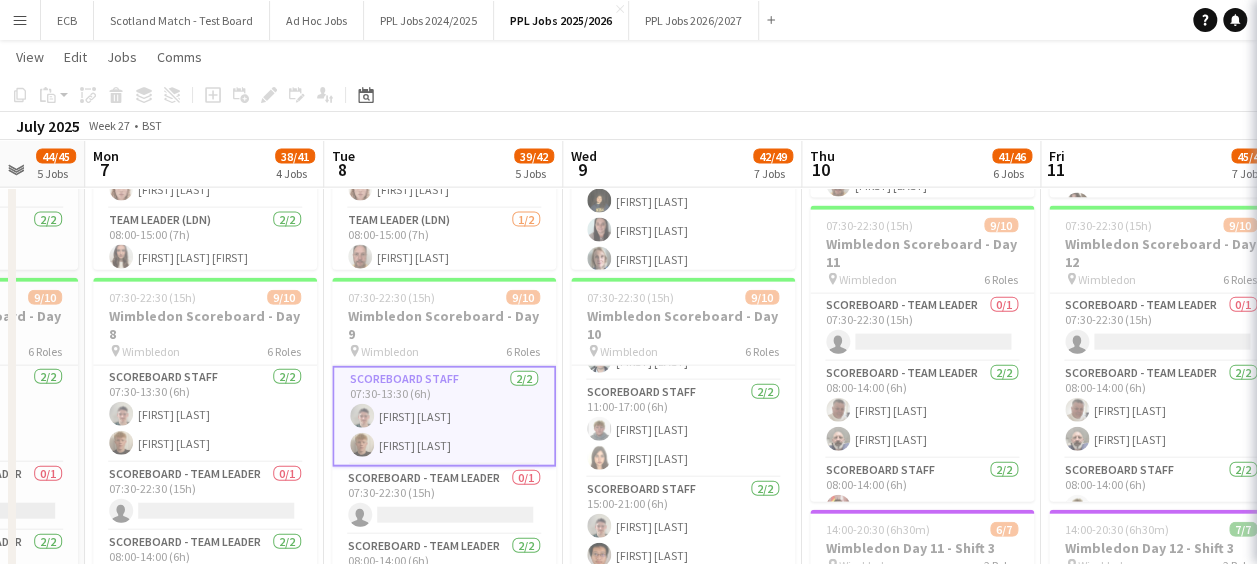 scroll, scrollTop: 0, scrollLeft: 632, axis: horizontal 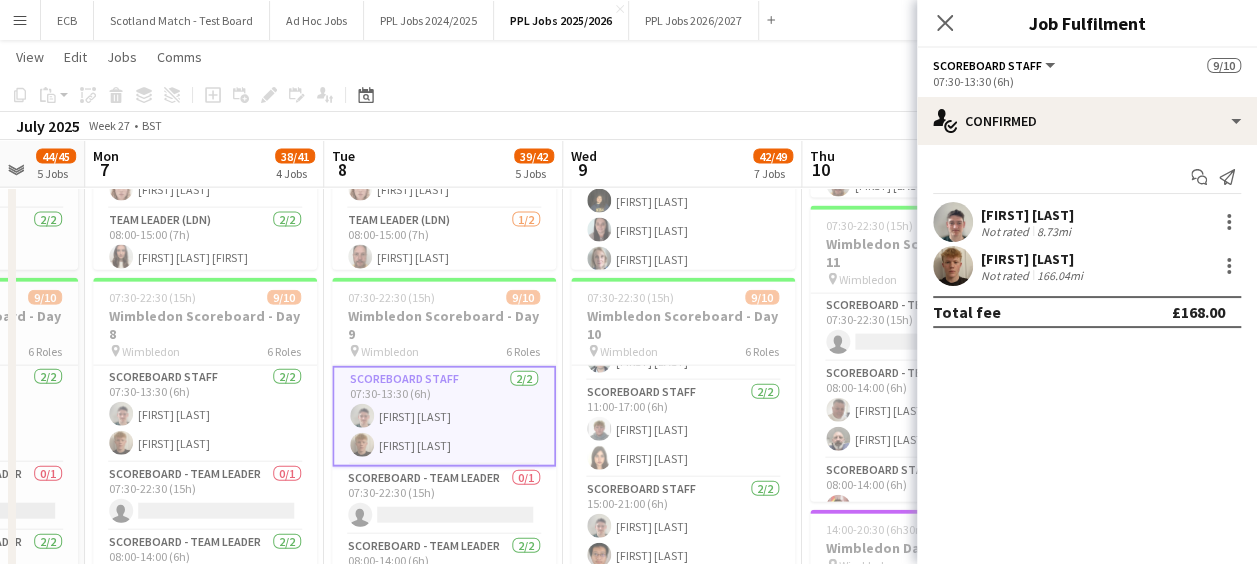 click on "8.73mi" at bounding box center (1054, 231) 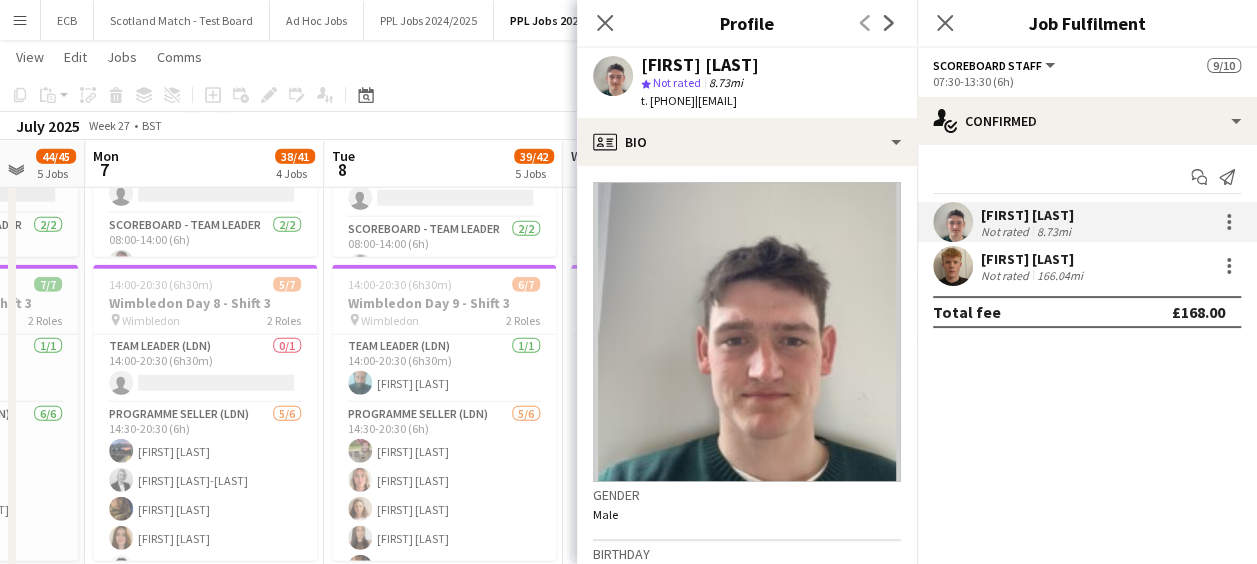 scroll, scrollTop: 2494, scrollLeft: 0, axis: vertical 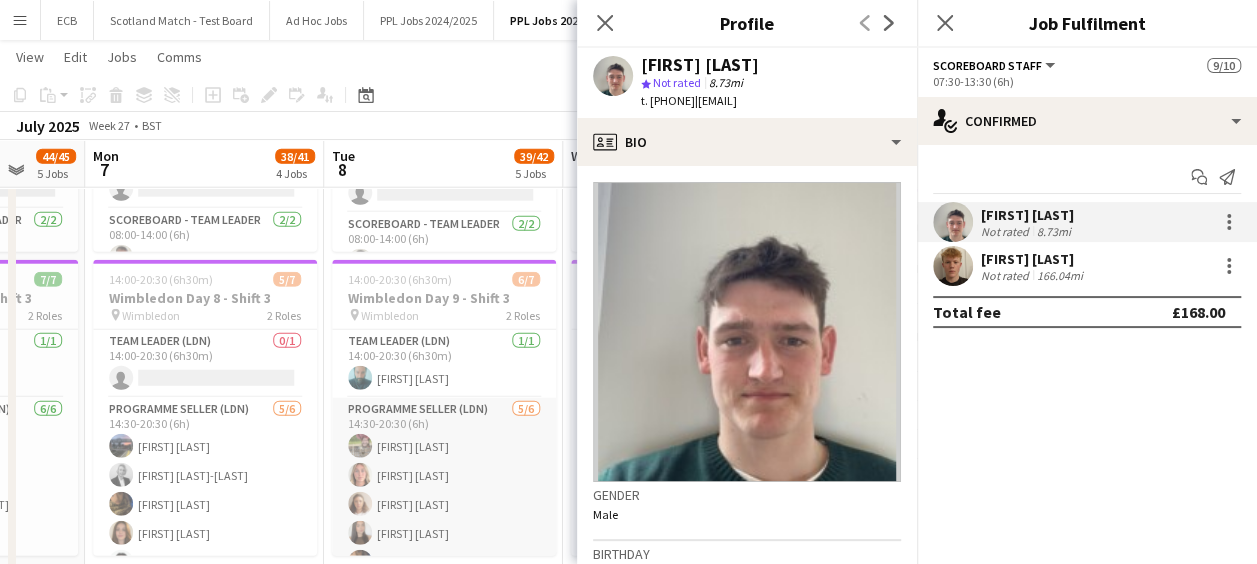 click on "Programme Seller (LDN)   5/6   14:30-20:30 (6h)
[FIRST] [LAST] [FIRST] [LAST] [FIRST] [LAST] [FIRST] [LAST] [FIRST] [LAST]
single-neutral-actions" at bounding box center [444, 504] 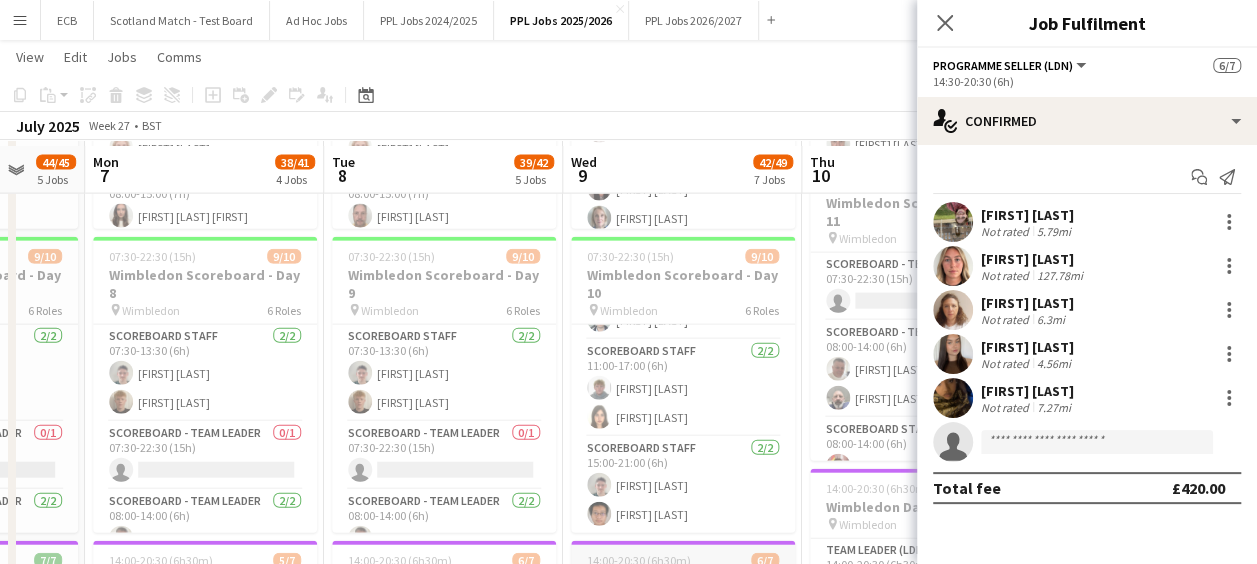 scroll, scrollTop: 2210, scrollLeft: 0, axis: vertical 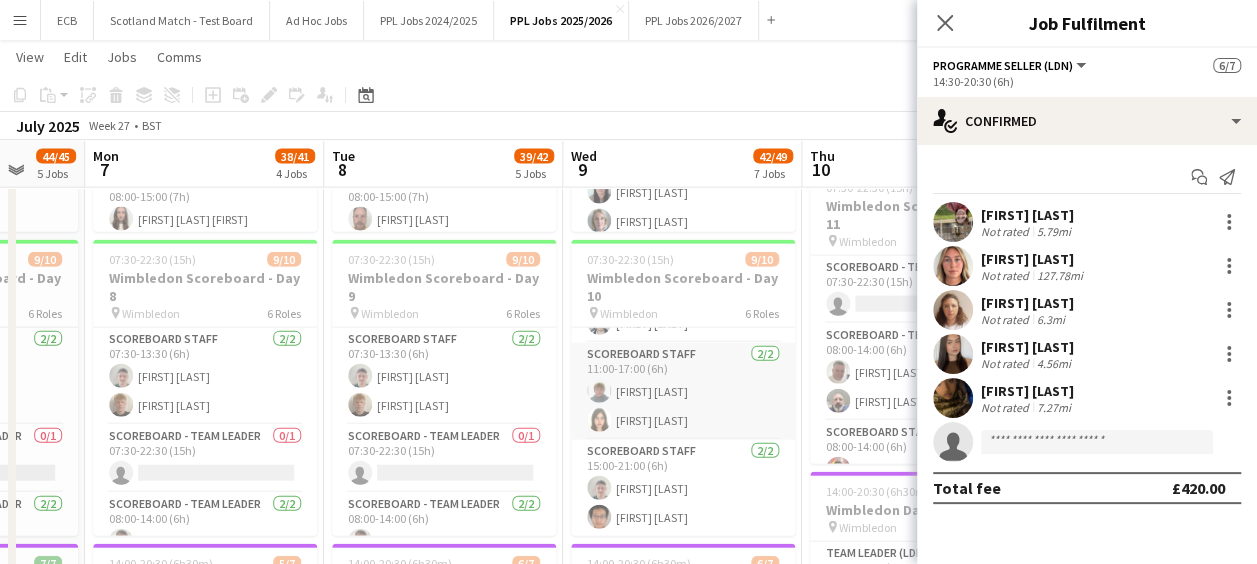 click on "Scoreboard Staff   2/2   11:00-17:00 (6h)
[FIRST] [LAST] [FIRST] [LAST]" at bounding box center [683, 391] 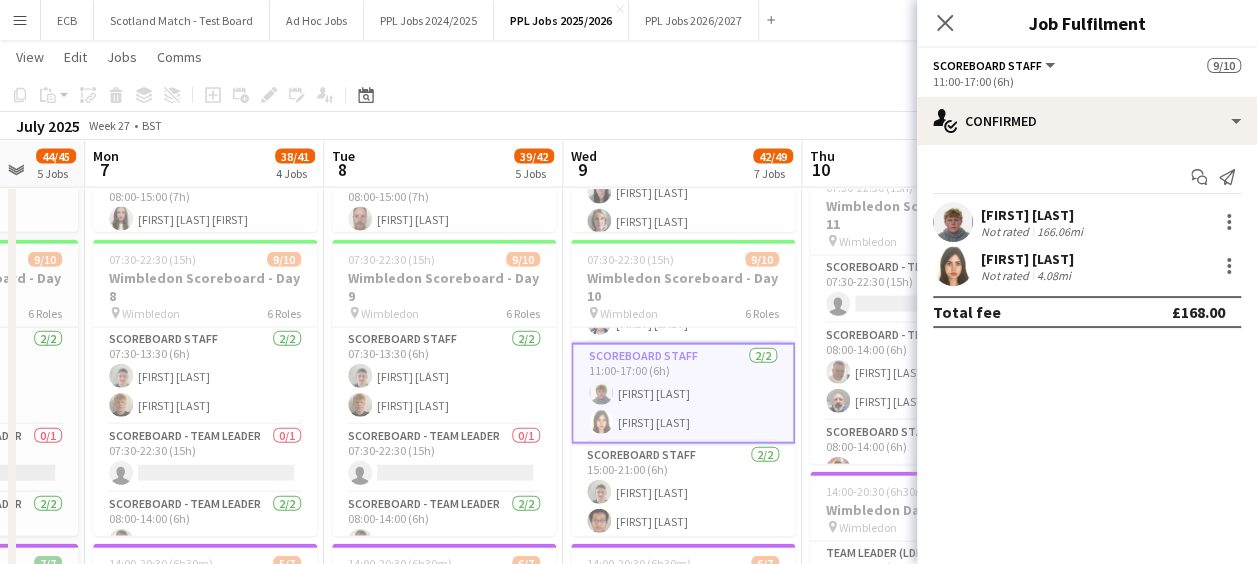 click on "[FIRST] [LAST]" at bounding box center (1034, 215) 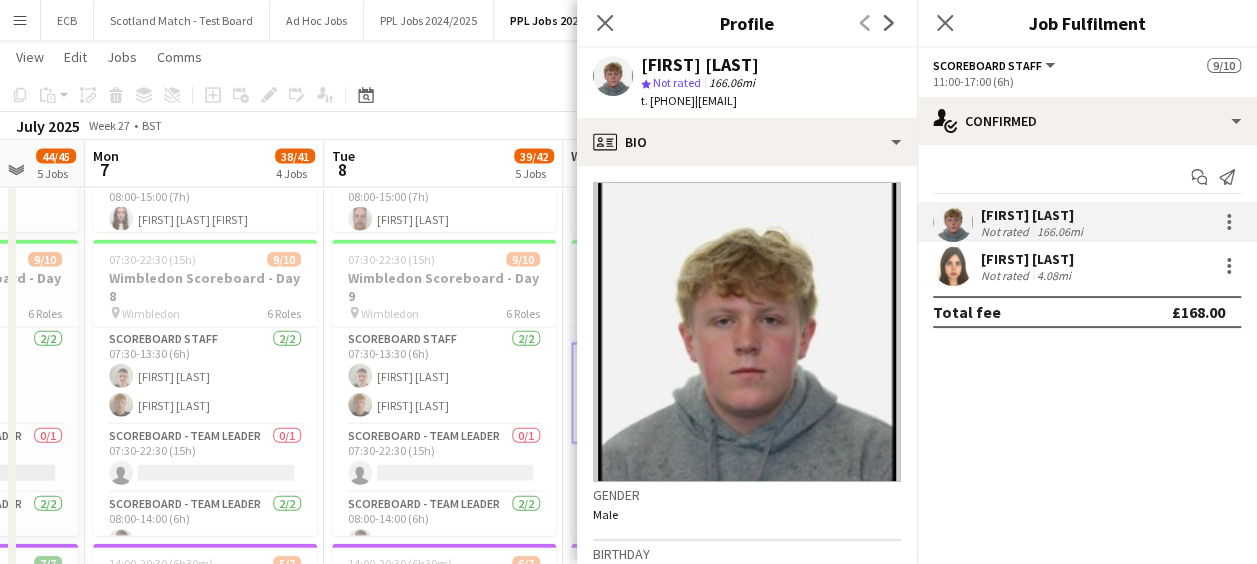 click on "[FIRST] [LAST]" at bounding box center (1028, 259) 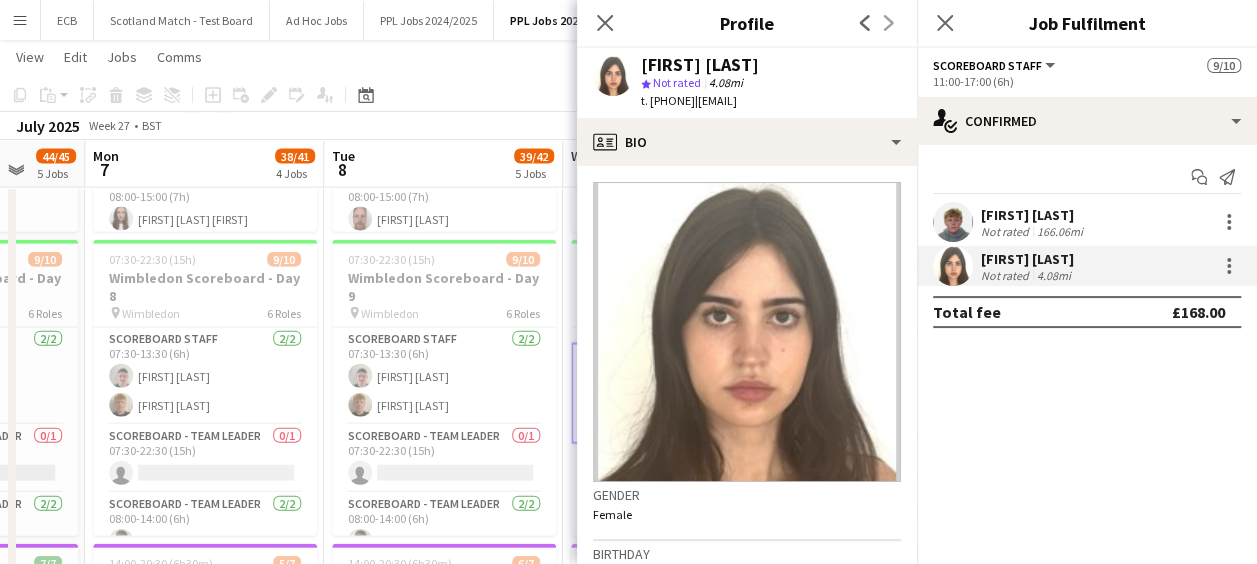 click on "[FIRST] [LAST]" at bounding box center [1034, 215] 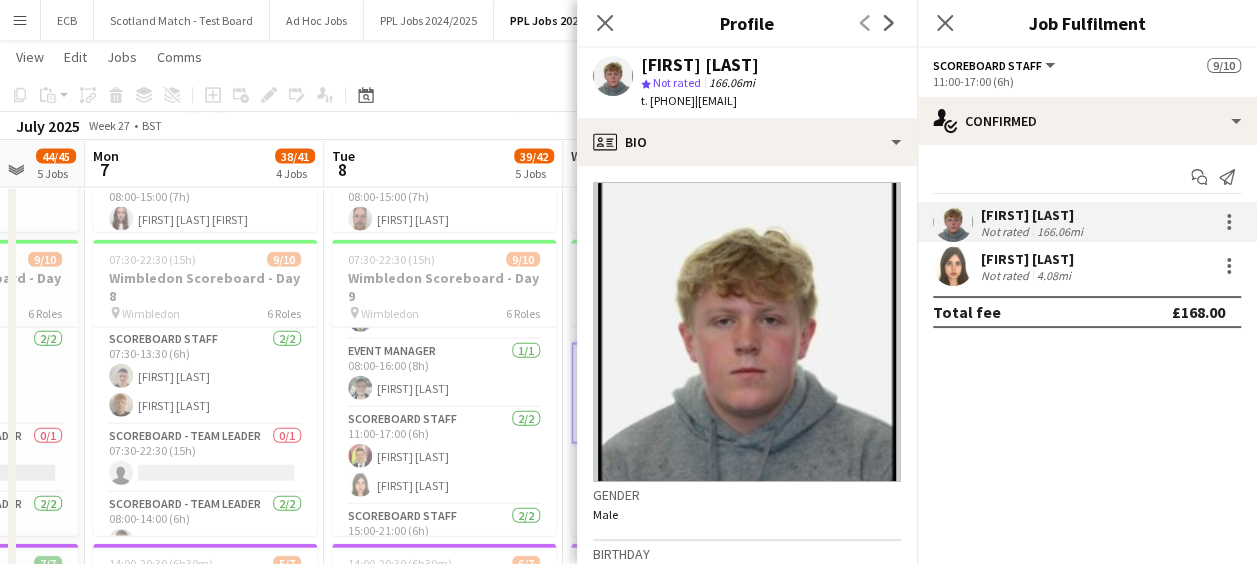 scroll, scrollTop: 297, scrollLeft: 0, axis: vertical 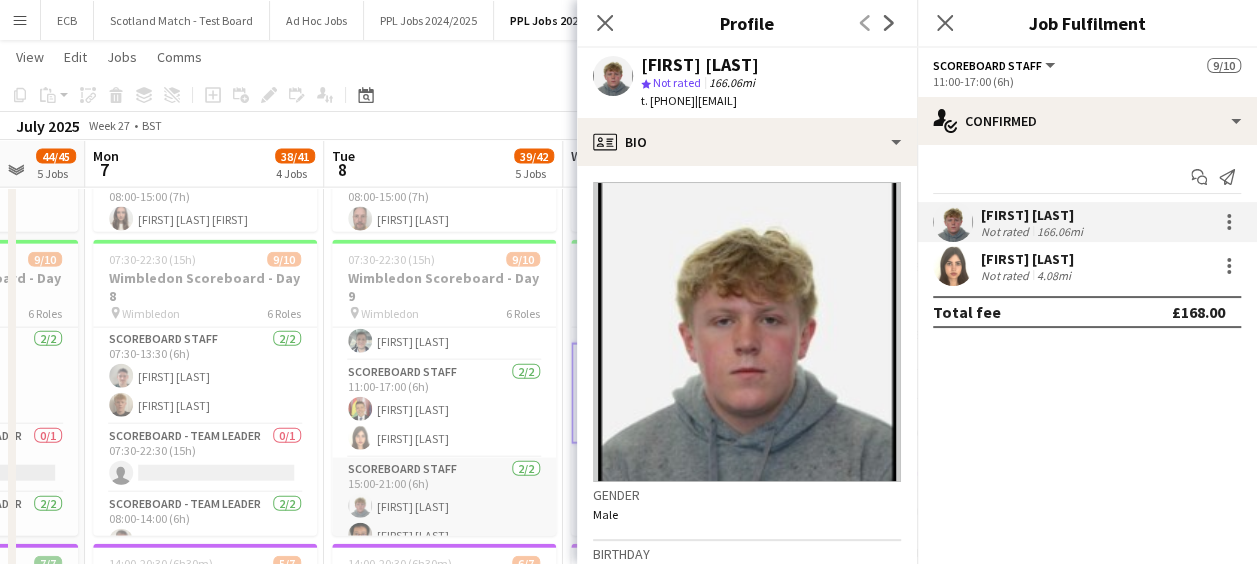 click on "Scoreboard Staff   2/2   15:00-21:00 (6h)
[FIRST] [LAST] [FIRST] [LAST]" at bounding box center (444, 506) 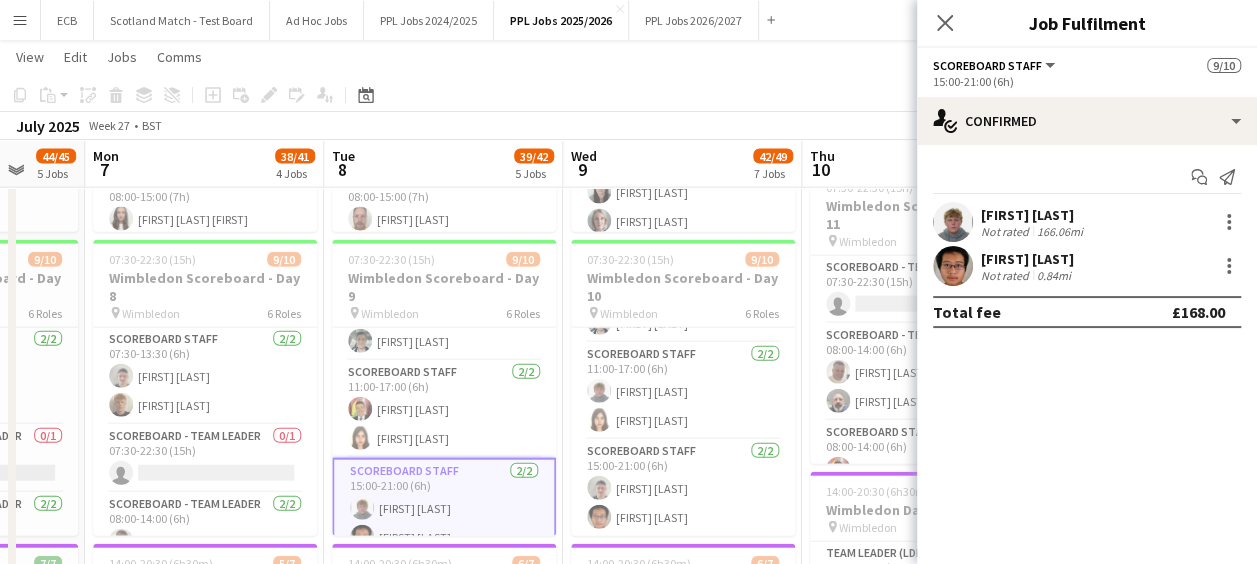 click on "[FIRST] [LAST]" at bounding box center (1028, 259) 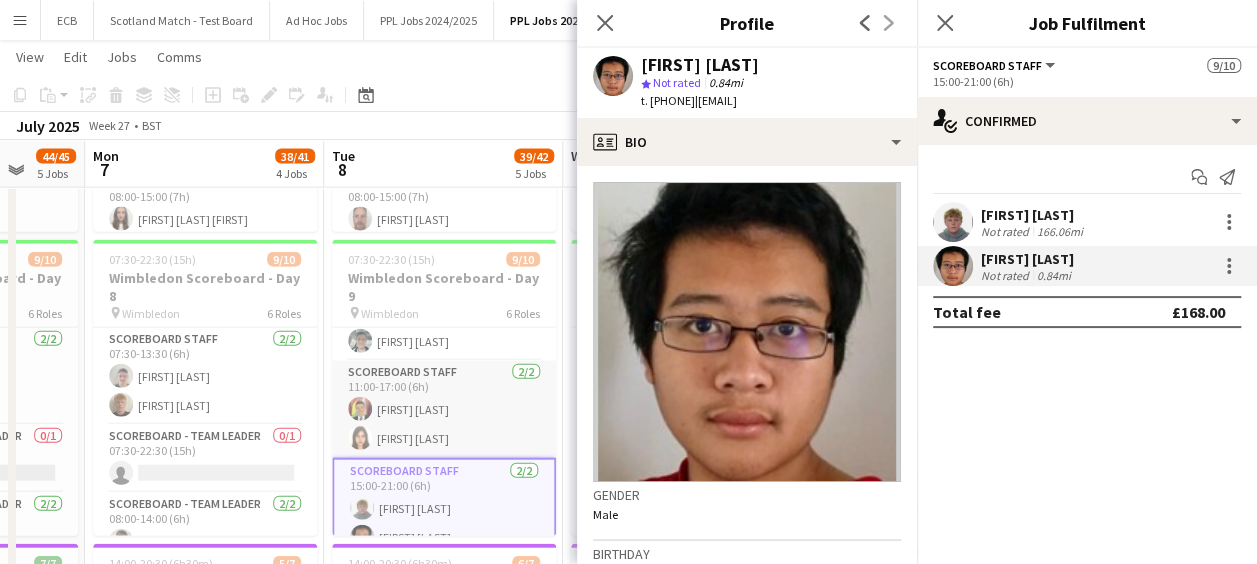 scroll, scrollTop: 301, scrollLeft: 0, axis: vertical 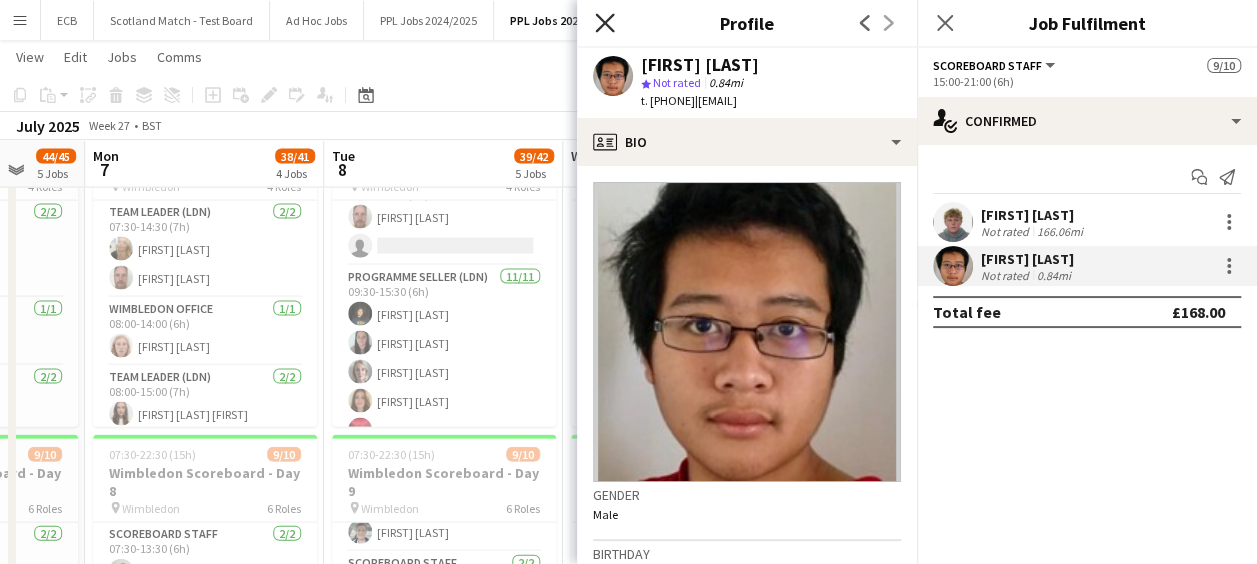 click on "Close pop-in" 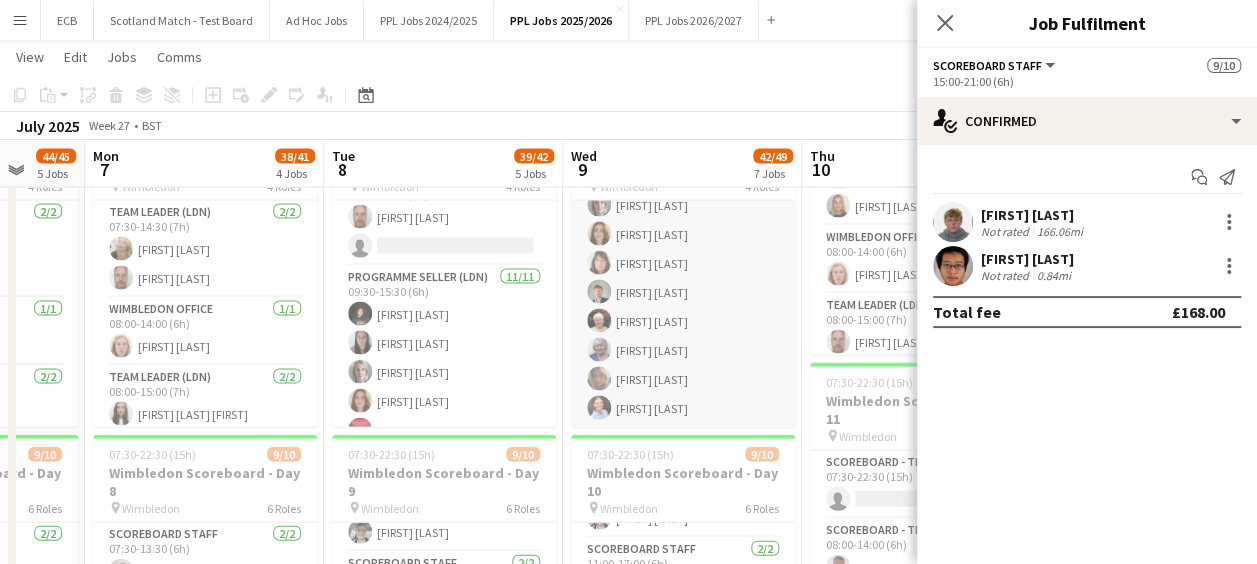scroll, scrollTop: 392, scrollLeft: 0, axis: vertical 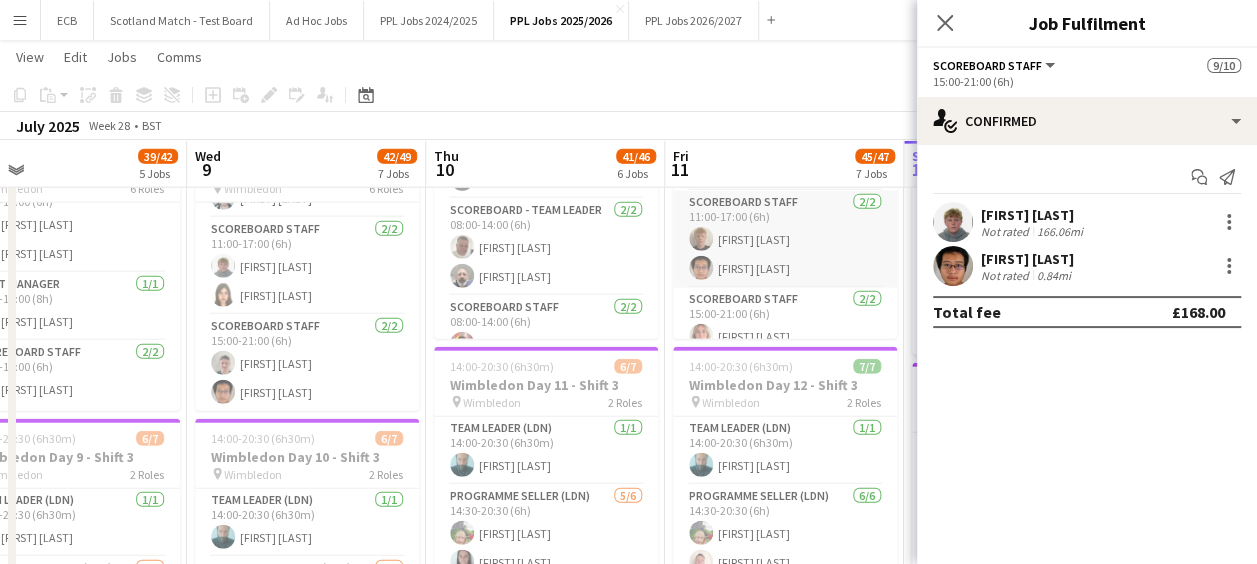 click on "Scoreboard Staff   2/2   11:00-17:00 (6h)
[FIRST] [LAST] [FIRST] [LAST]" at bounding box center [785, 239] 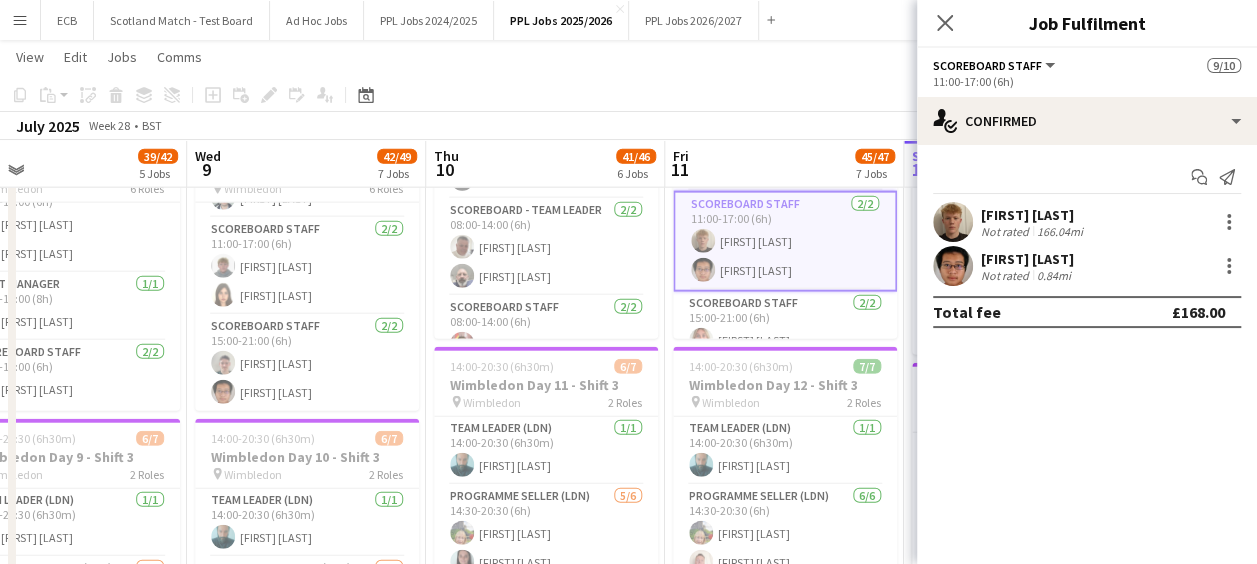 click on "[FIRST] [LAST]" at bounding box center [1034, 215] 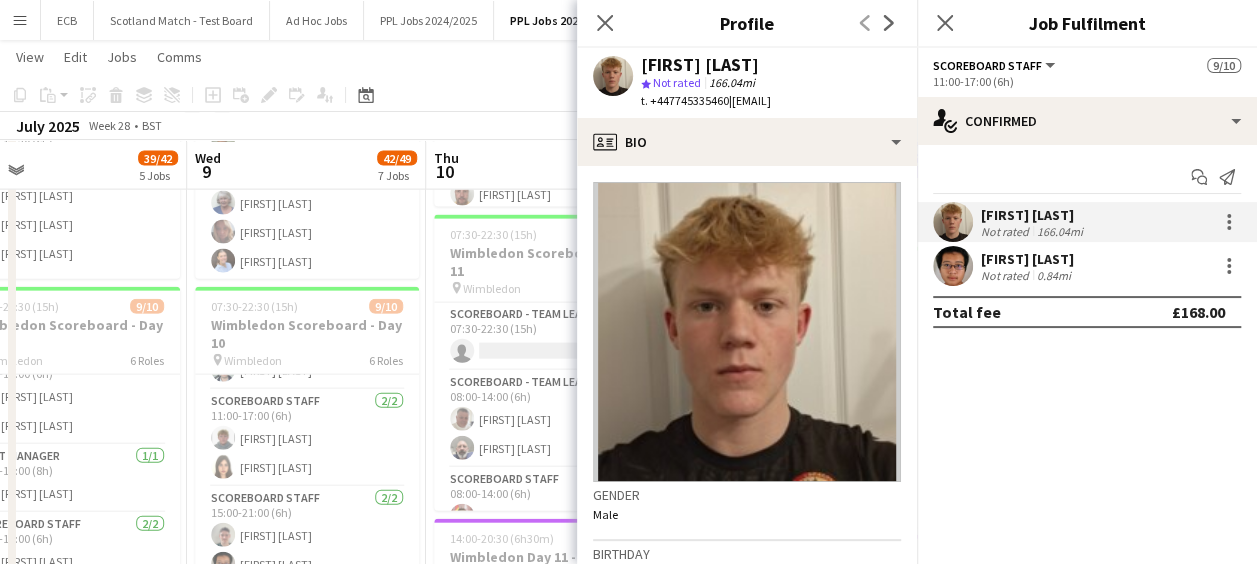 scroll, scrollTop: 2162, scrollLeft: 0, axis: vertical 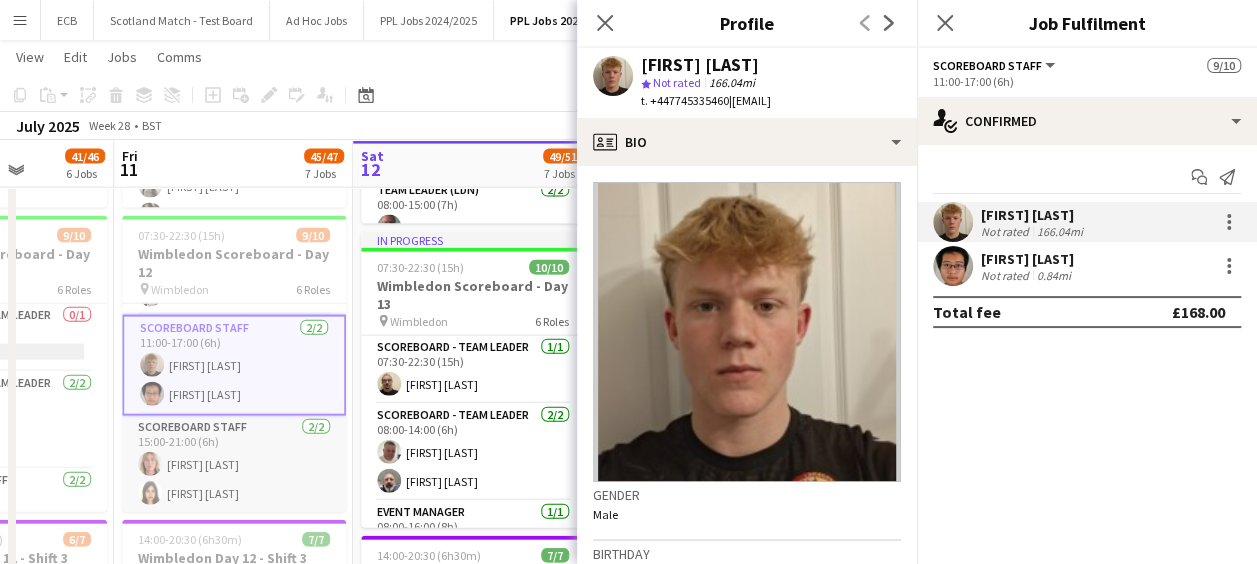 click on "Scoreboard Staff   2/2   15:00-21:00 (6h)
[FIRST] [LAST] [FIRST] [LAST]" at bounding box center (234, 464) 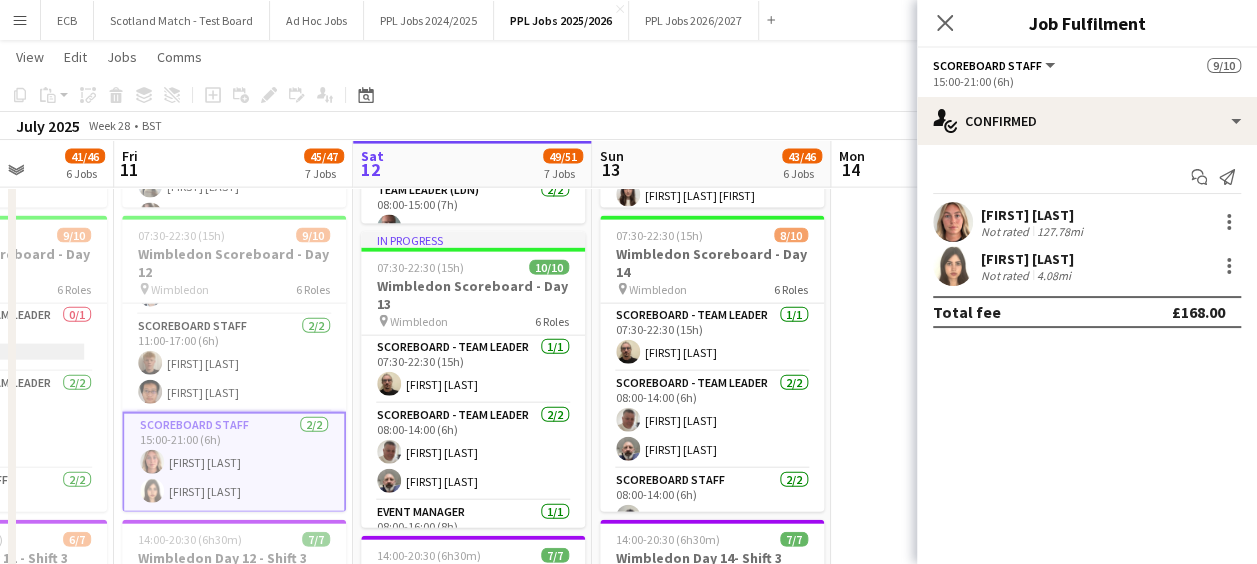 click on "Not rated" at bounding box center [1007, 231] 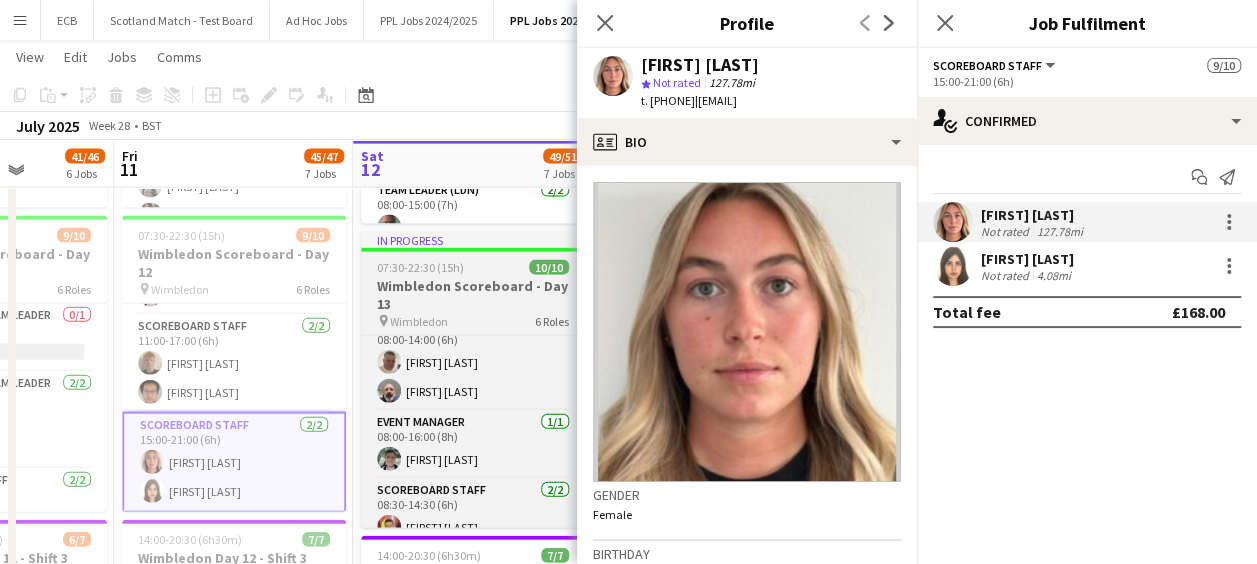 scroll, scrollTop: 0, scrollLeft: 0, axis: both 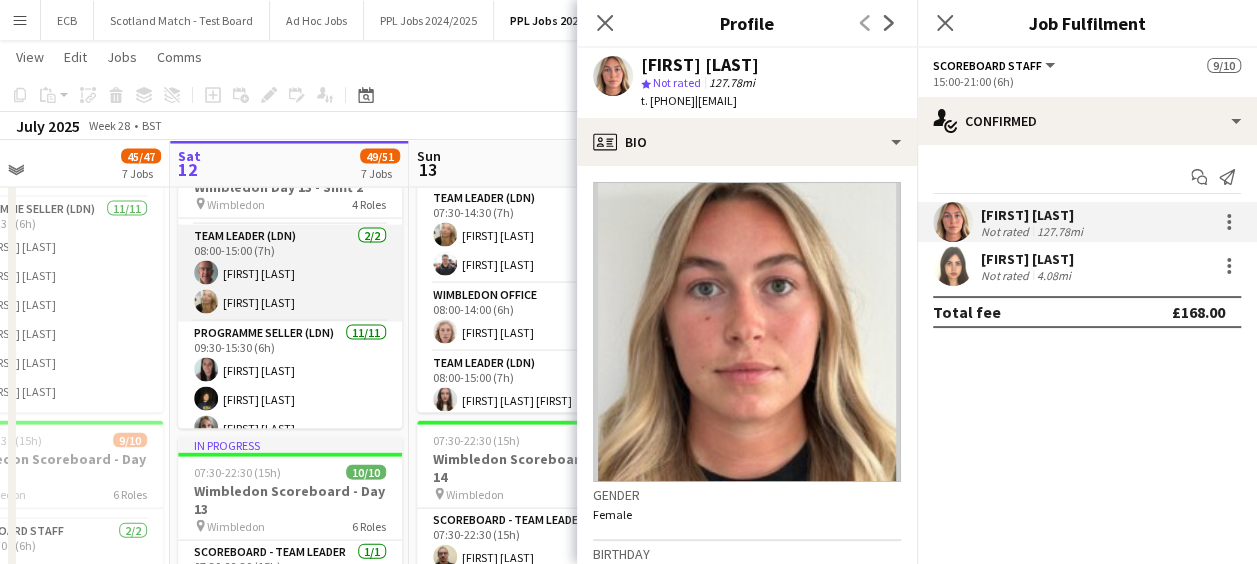 click on "Team Leader (LDN)   2/2   08:00-15:00 (7h)
[FIRST] [LAST] [FIRST] [LAST]" at bounding box center (290, 273) 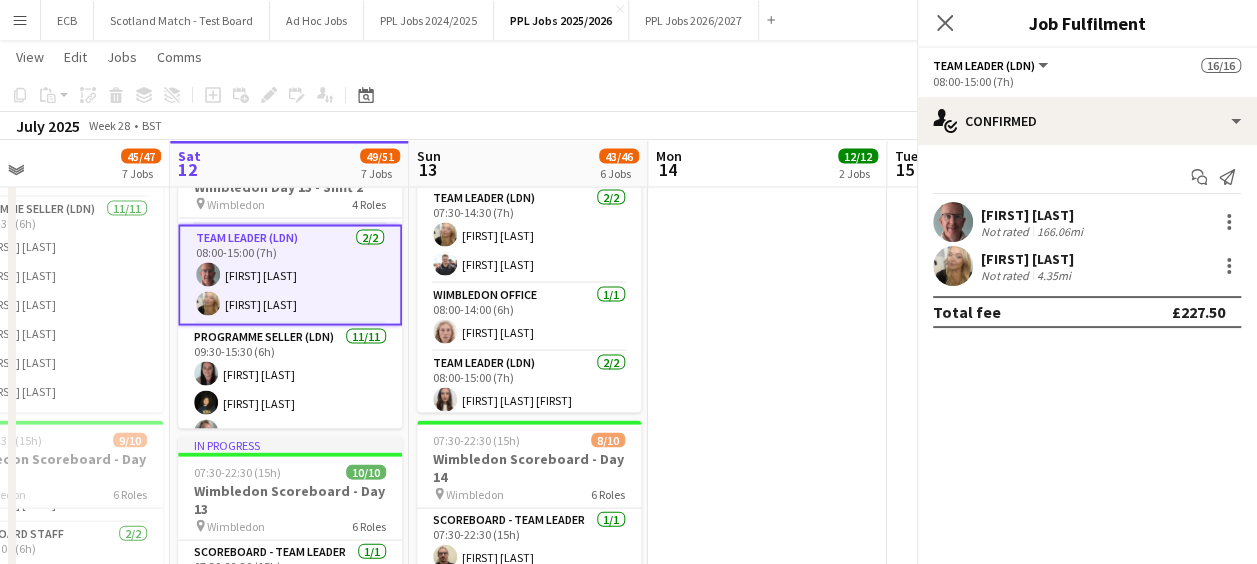 scroll, scrollTop: 315, scrollLeft: 0, axis: vertical 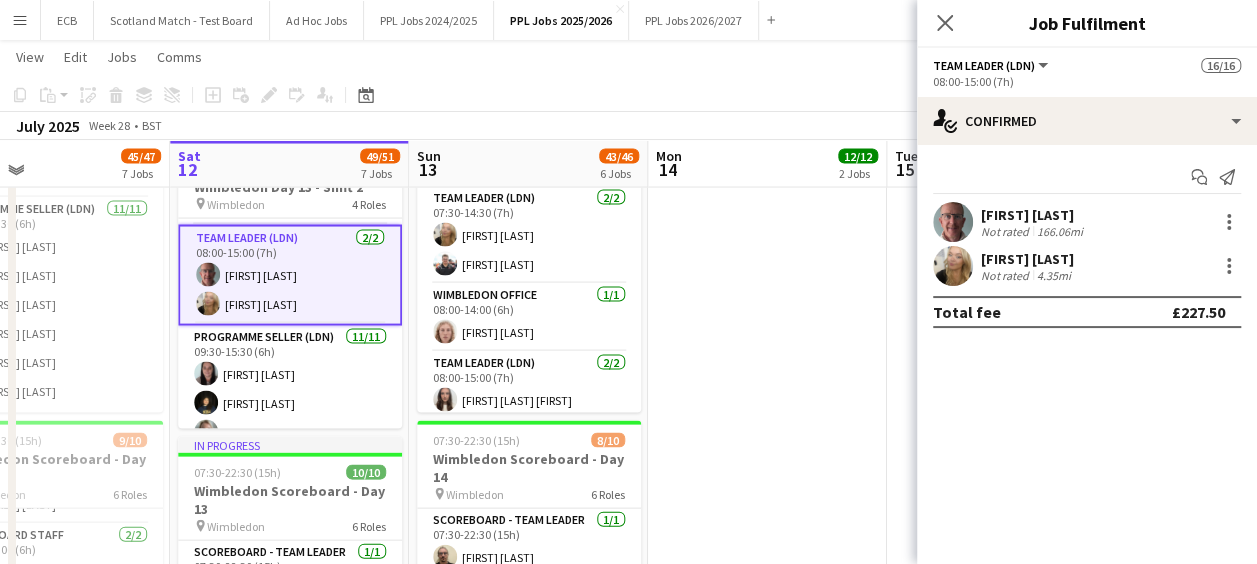 click on "[FIRST] [LAST]" at bounding box center (1028, 259) 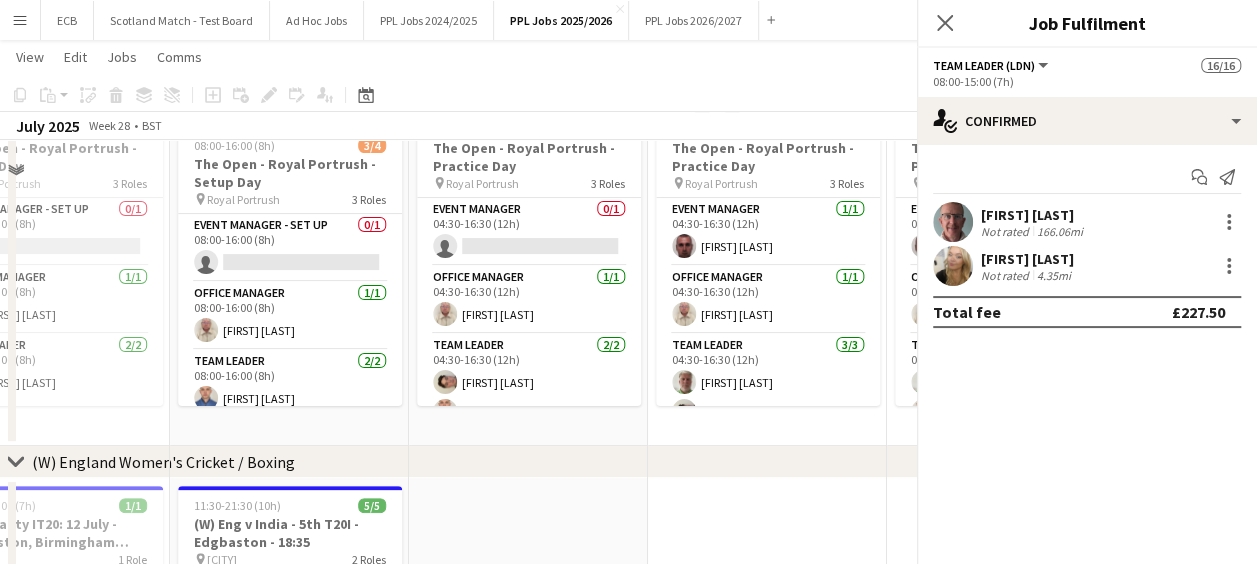 scroll, scrollTop: 1957, scrollLeft: 0, axis: vertical 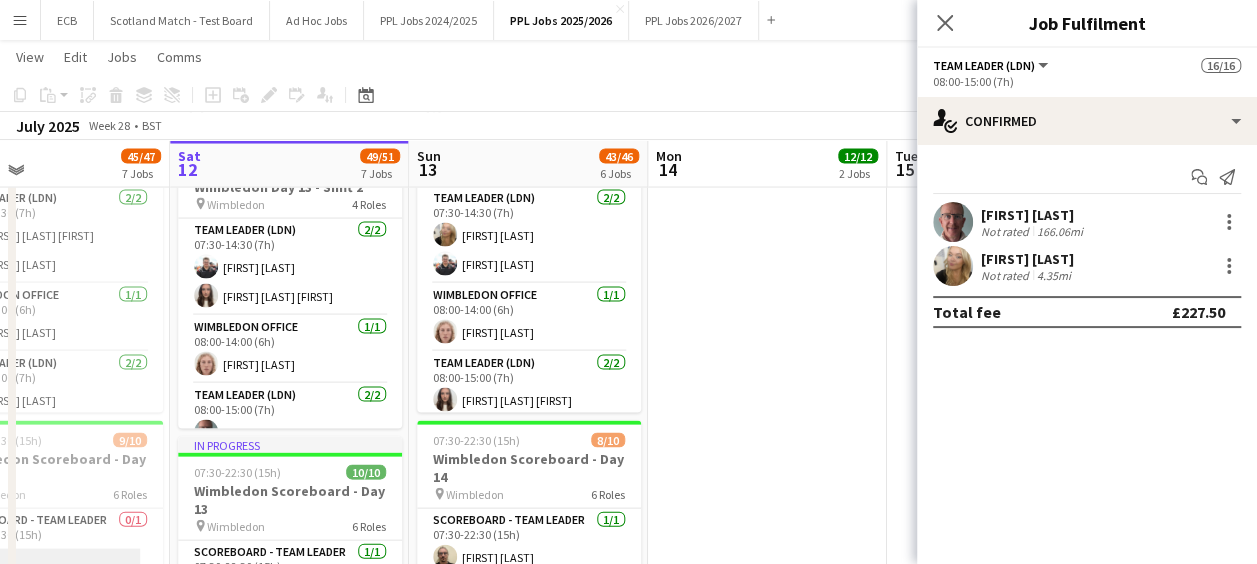 click on "[FIRST] [LAST]" at bounding box center [1028, 259] 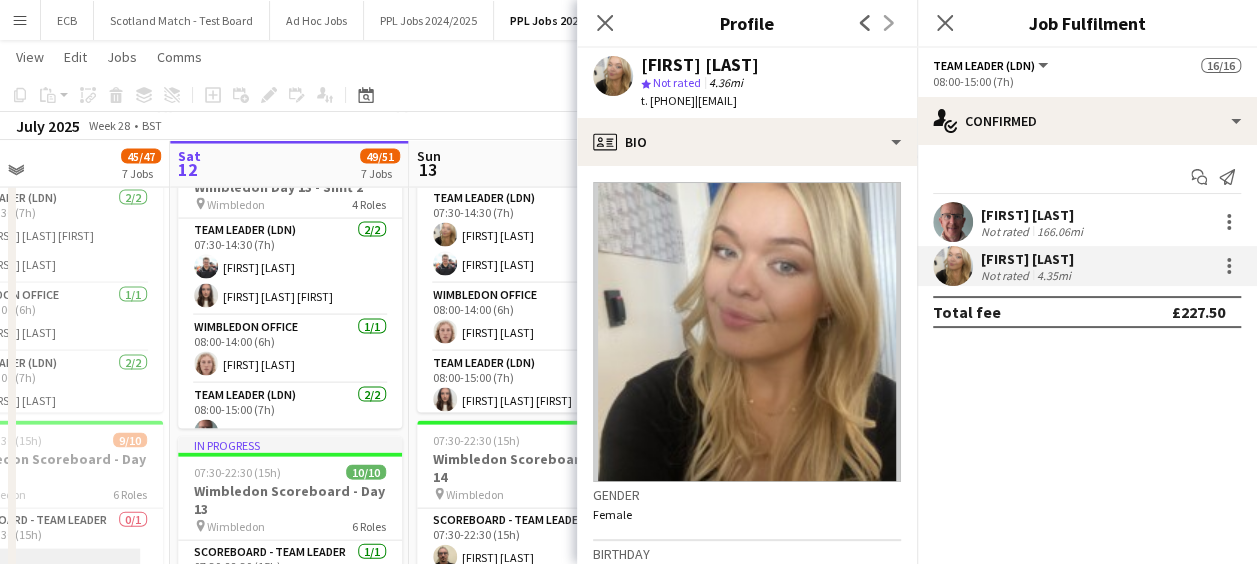 click on "Copy
Paste
Paste   Ctrl+V Paste with crew  Ctrl+Shift+V
Paste linked Job
Delete
Group
Ungroup
Add job
Add linked Job
Edit
Edit linked Job
Applicants
Date picker
JUL 2025 JUL 2025 Monday M Tuesday T Wednesday W Thursday T Friday F Saturday S Sunday S  JUL      1   2   3   4   5   6   7   8   9   10   11   12   13   14   15   16   17   18   19   20   21   22   23   24   25   26   27   28   29   30   31
Comparison range
Comparison range
Today" 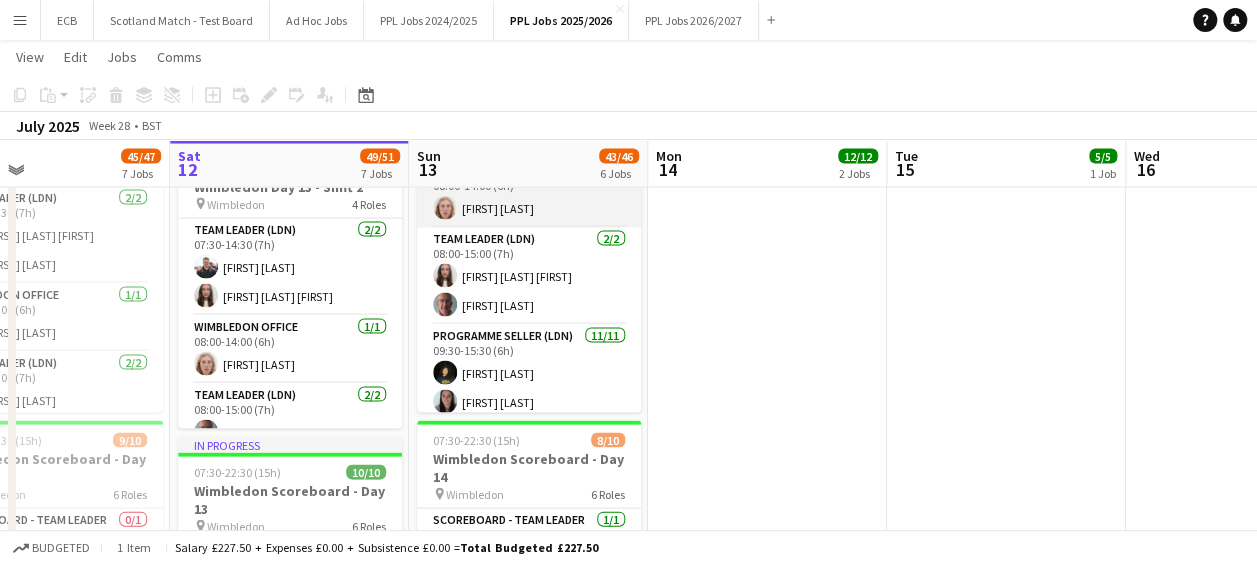 scroll, scrollTop: 132, scrollLeft: 0, axis: vertical 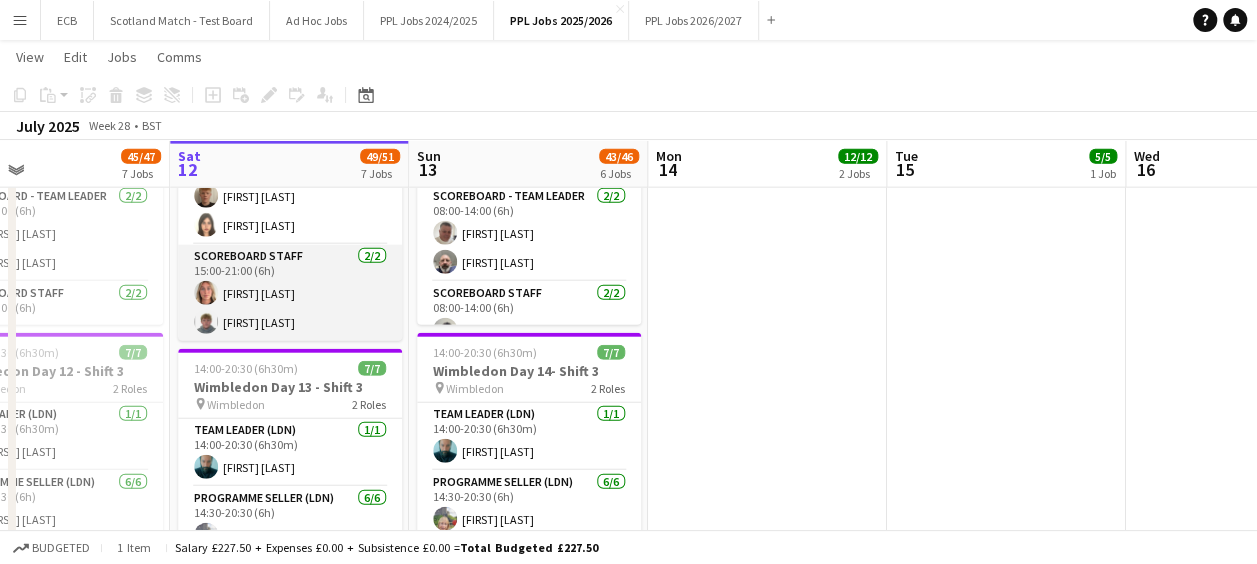 click on "Scoreboard Staff   2/2   15:00-21:00 (6h)
[FIRST] [LAST] [FIRST] [LAST]" at bounding box center [290, 293] 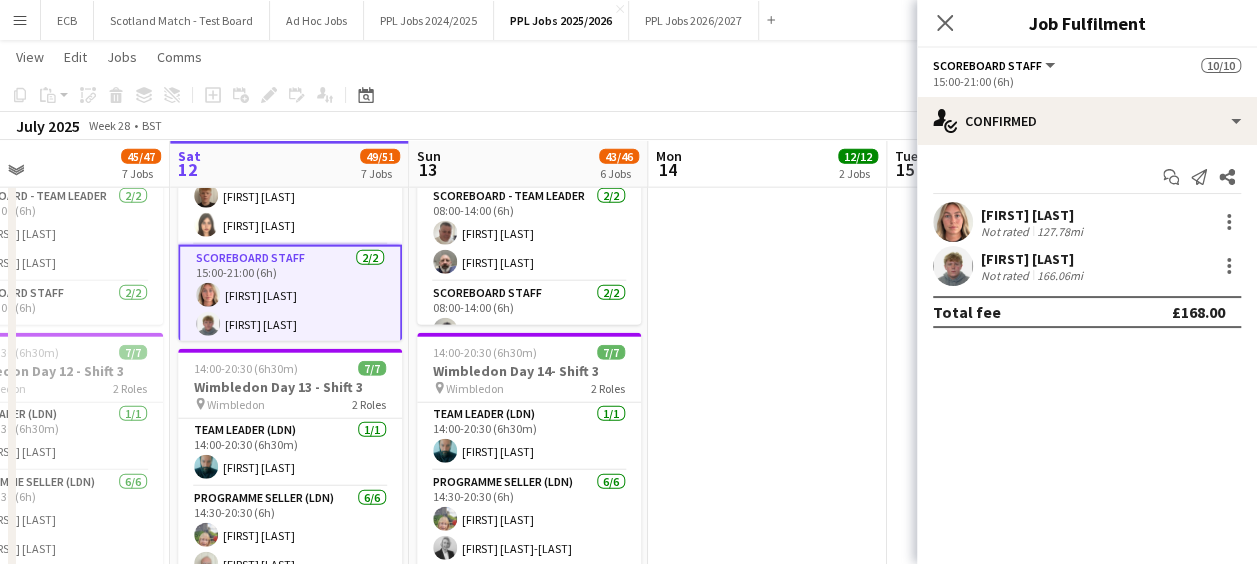 click on "[FIRST] [LAST]" at bounding box center [1034, 215] 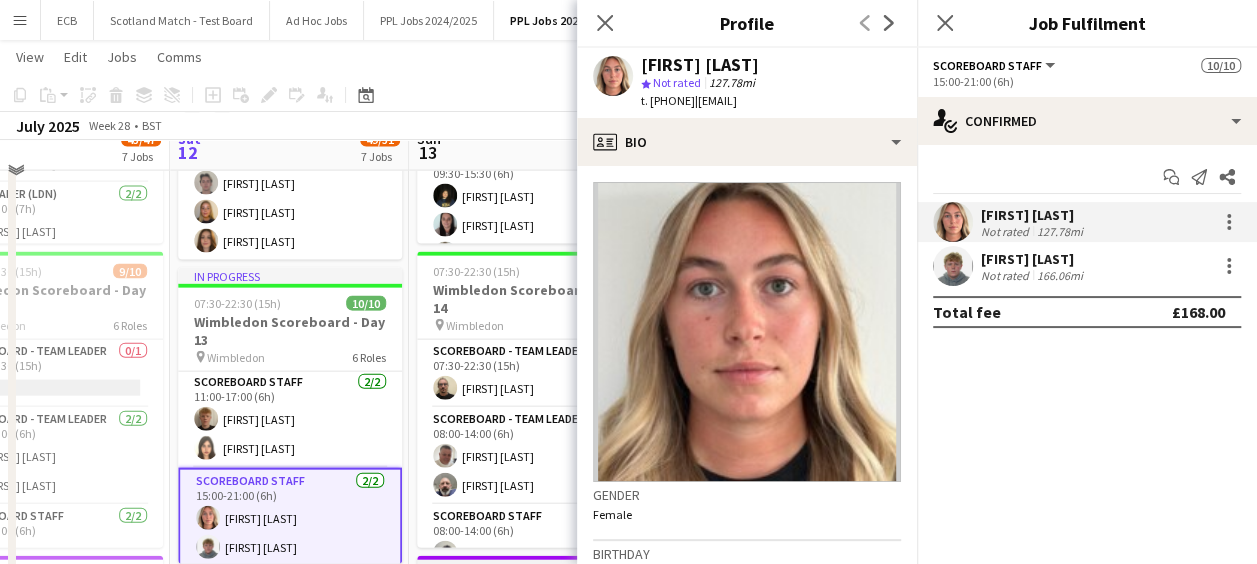 scroll, scrollTop: 2109, scrollLeft: 0, axis: vertical 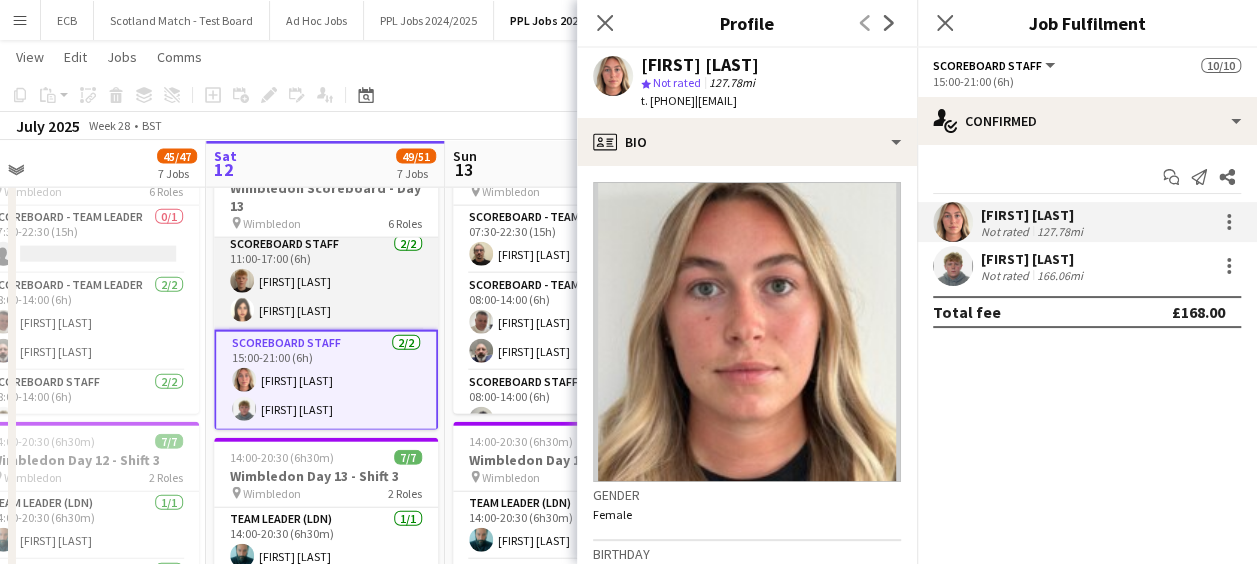 click on "Scoreboard Staff   2/2   11:00-17:00 (6h)
[FIRST] [LAST] [FIRST] [LAST]" at bounding box center (326, 281) 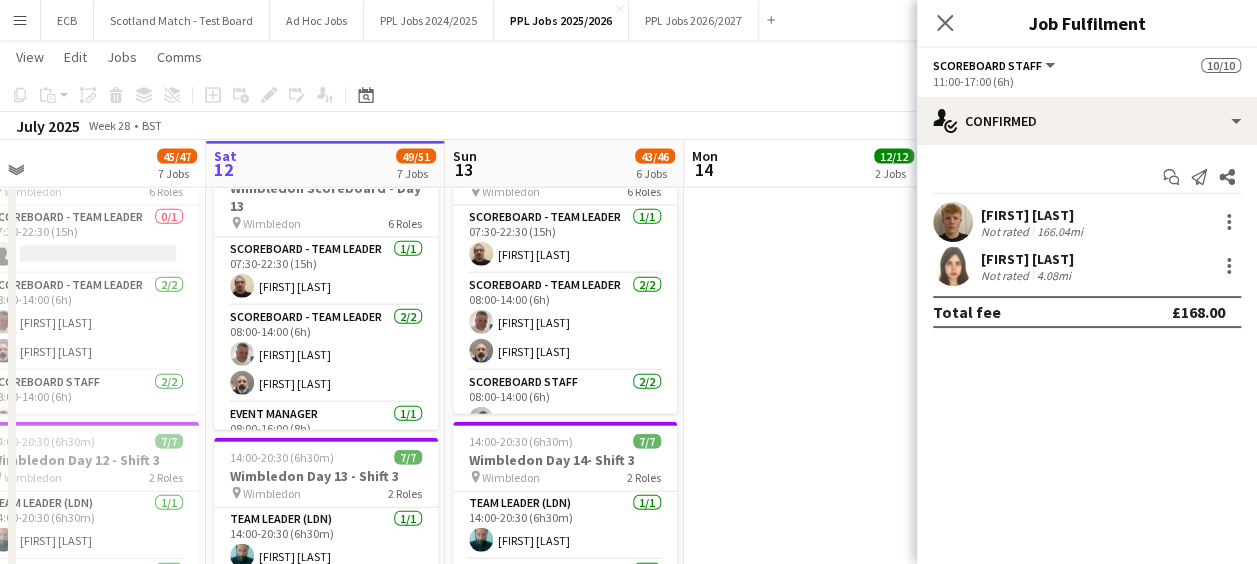 scroll, scrollTop: 0, scrollLeft: 0, axis: both 